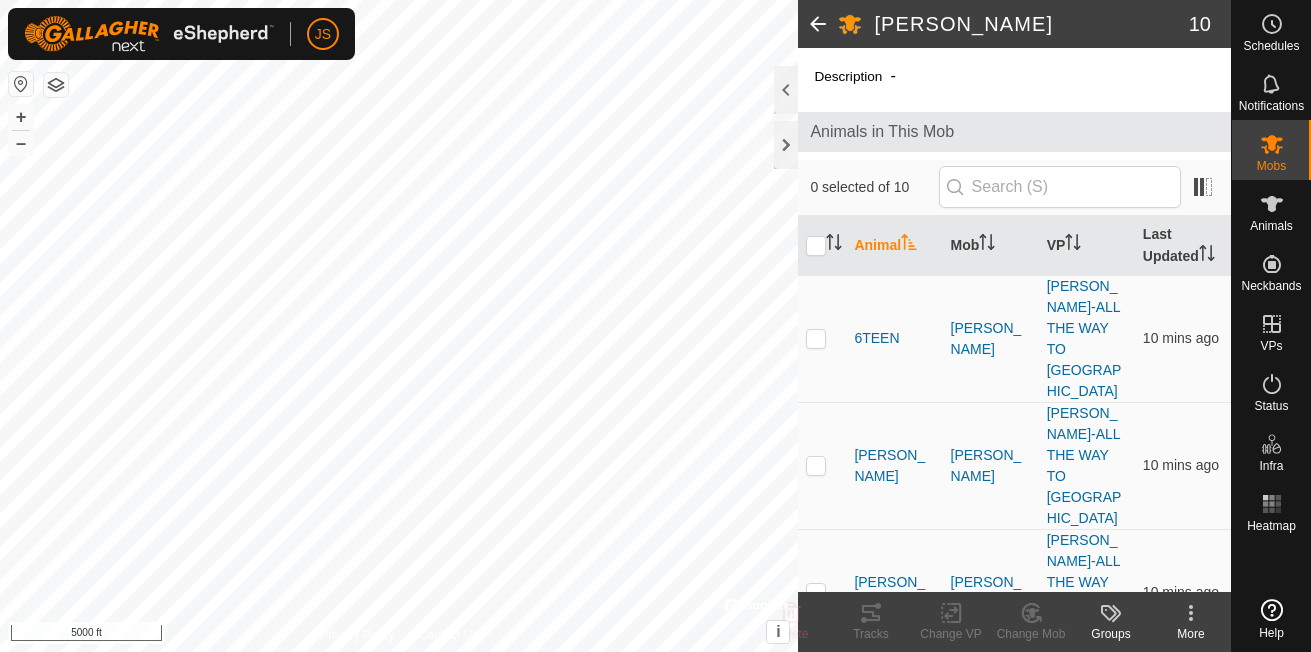 scroll, scrollTop: 0, scrollLeft: 0, axis: both 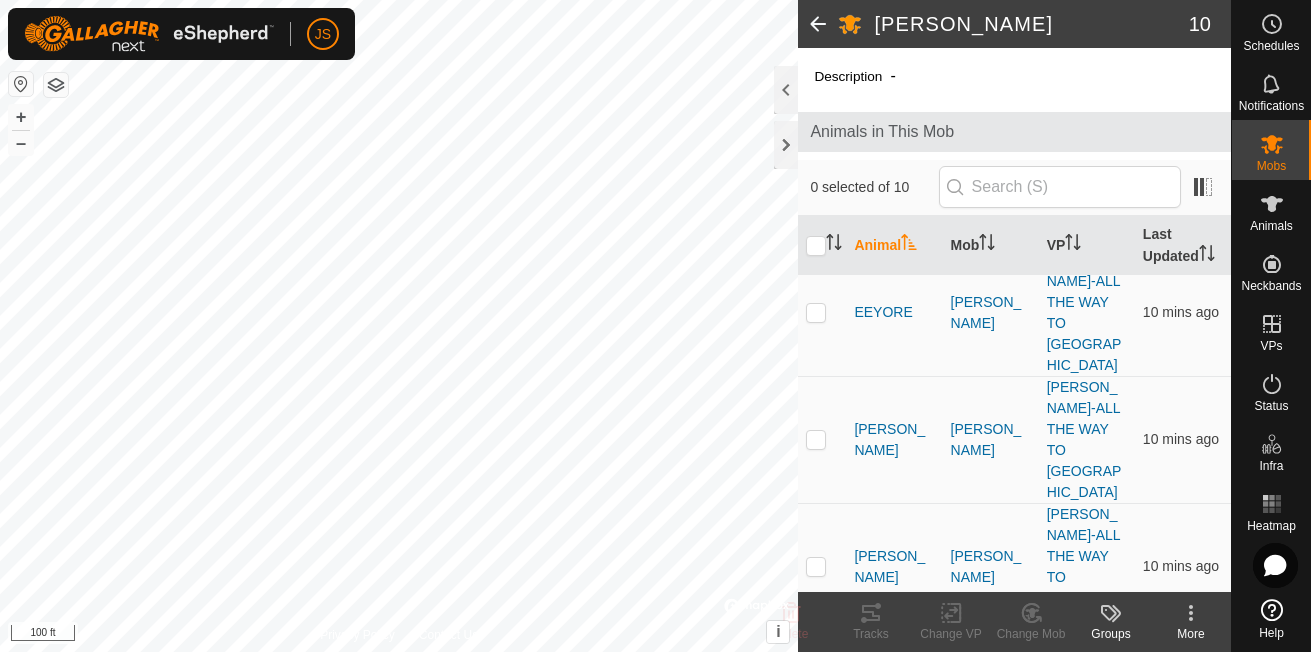 click at bounding box center (816, 947) 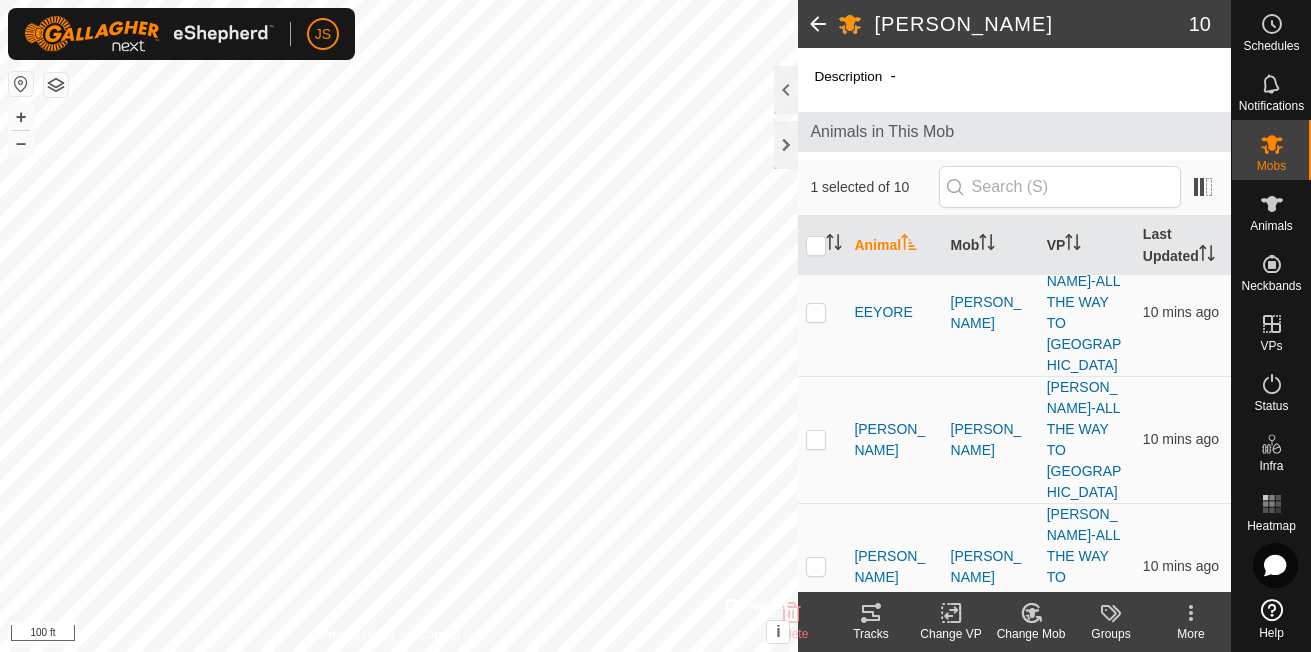 click 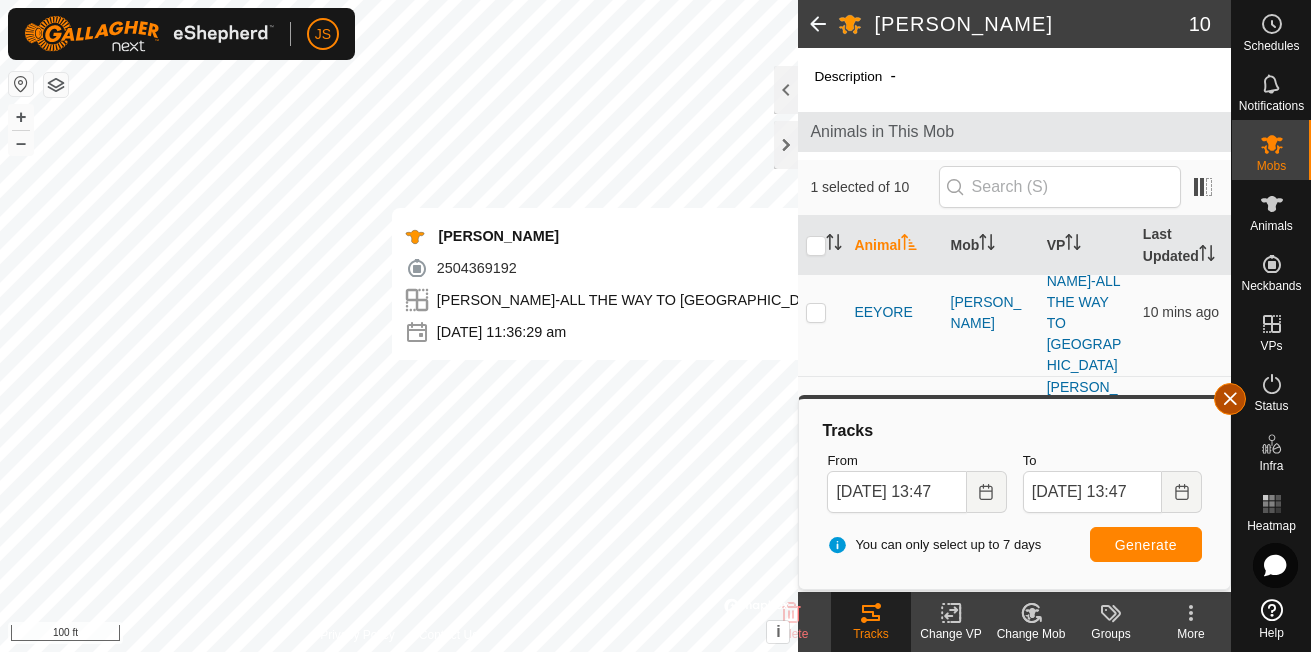 click at bounding box center (1230, 399) 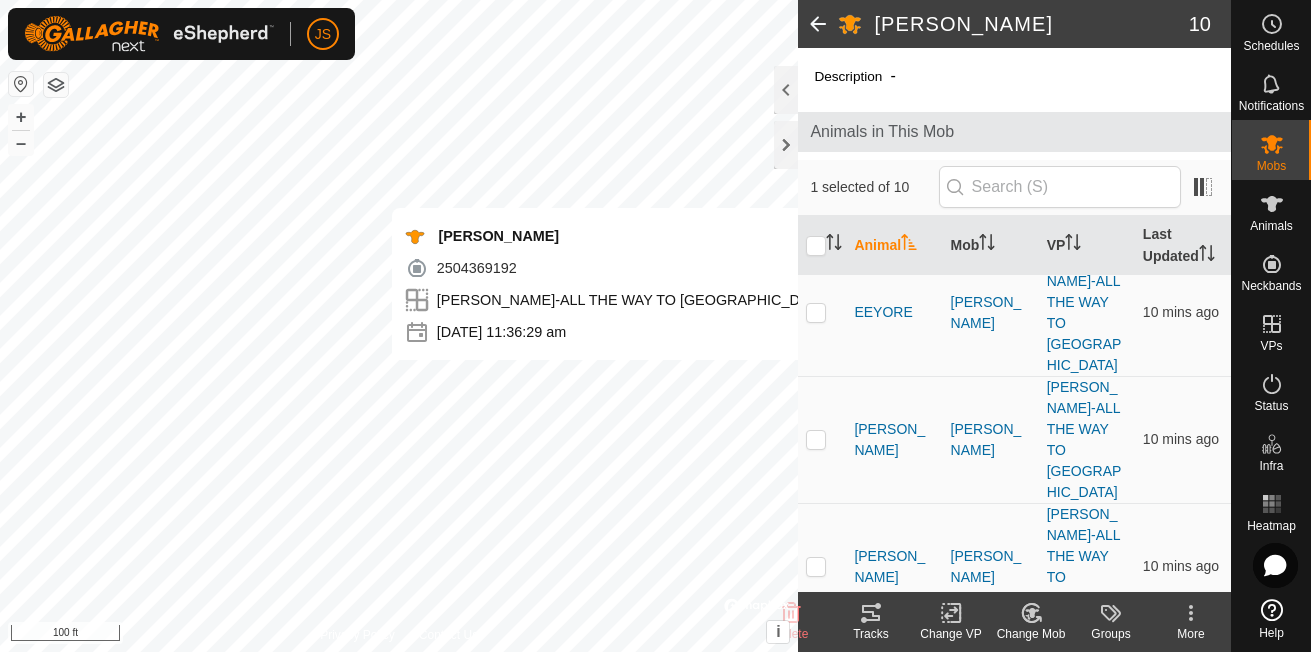 click at bounding box center (816, 693) 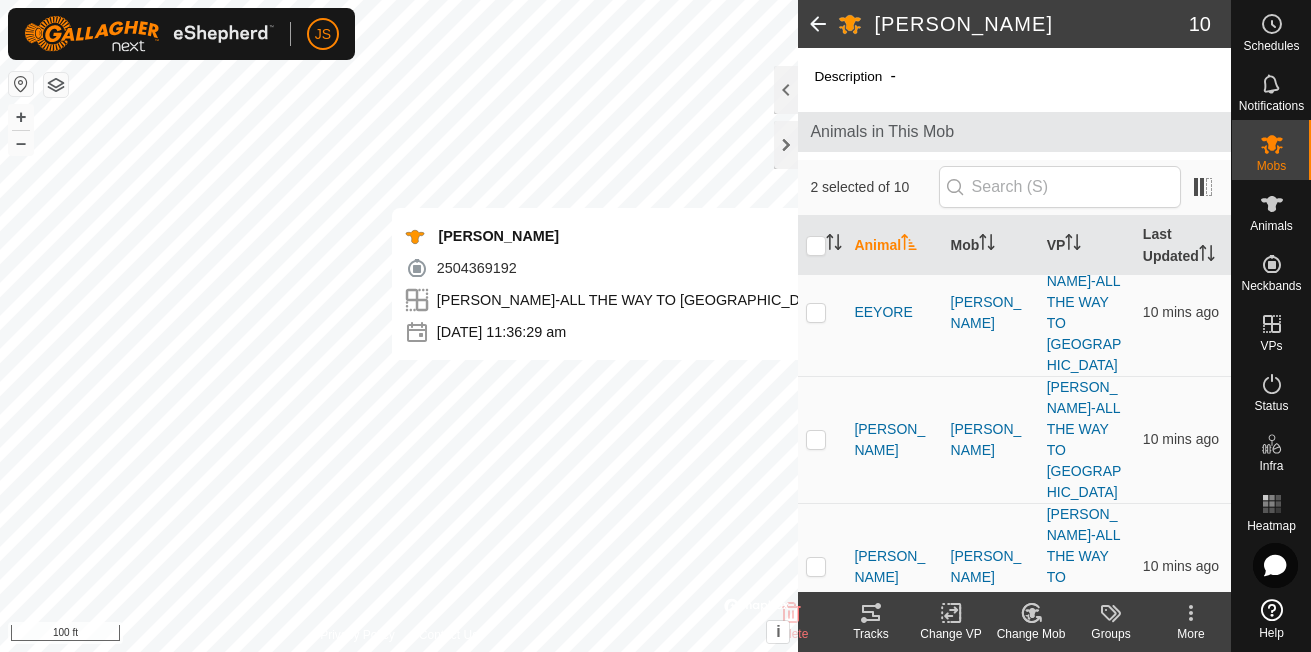click 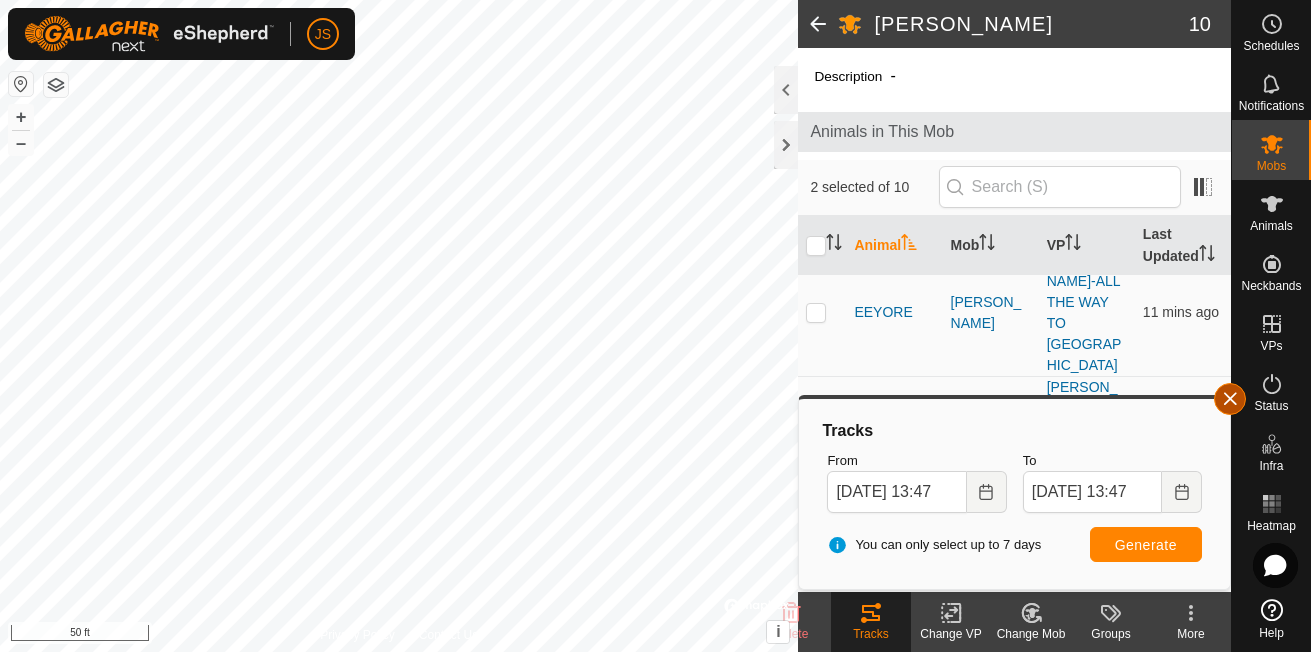 click at bounding box center [1230, 399] 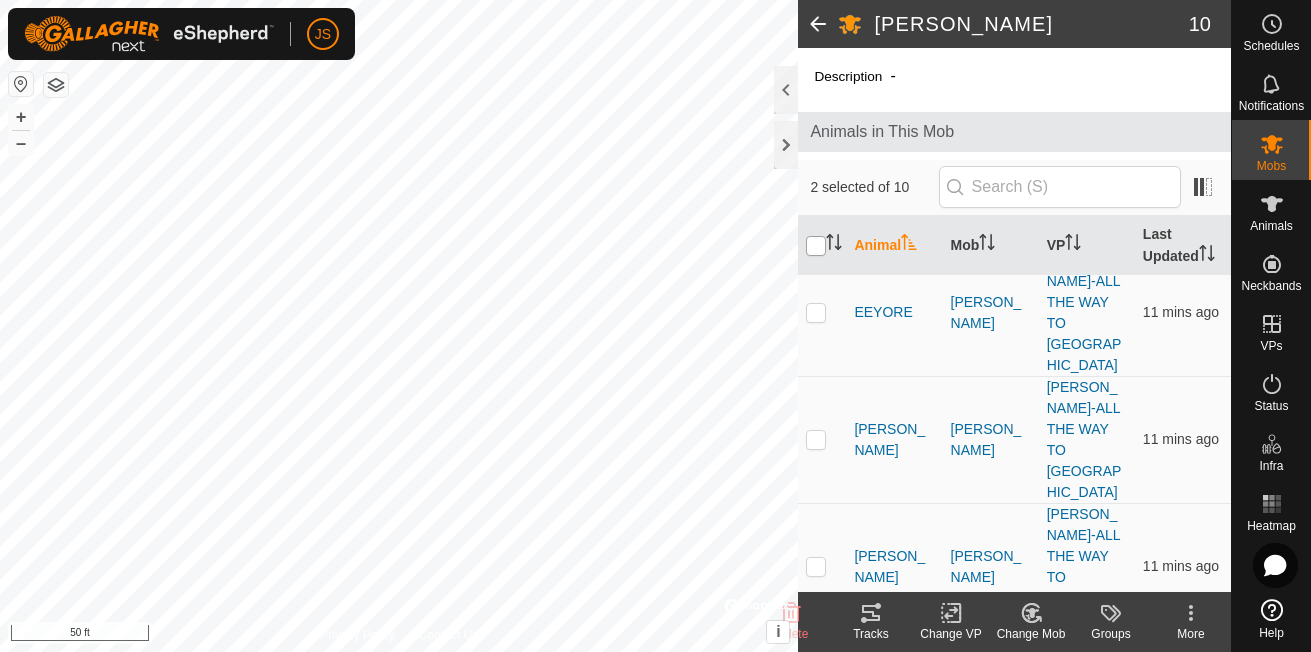 click at bounding box center (816, 246) 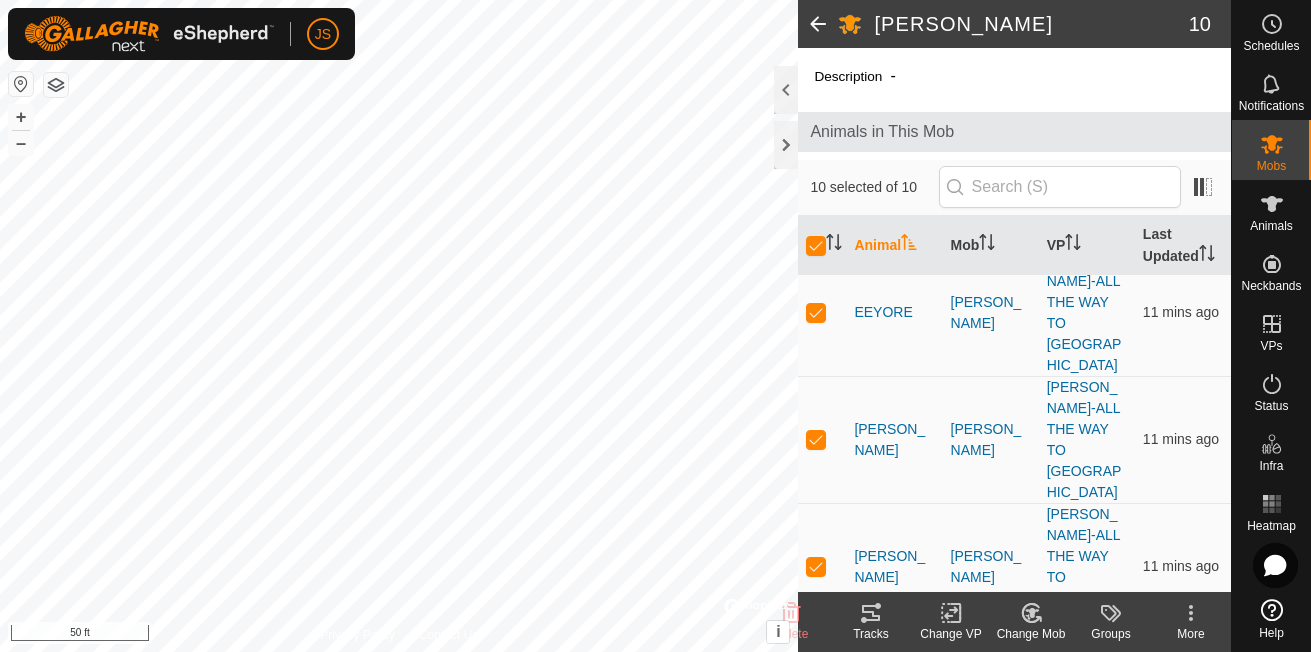 click 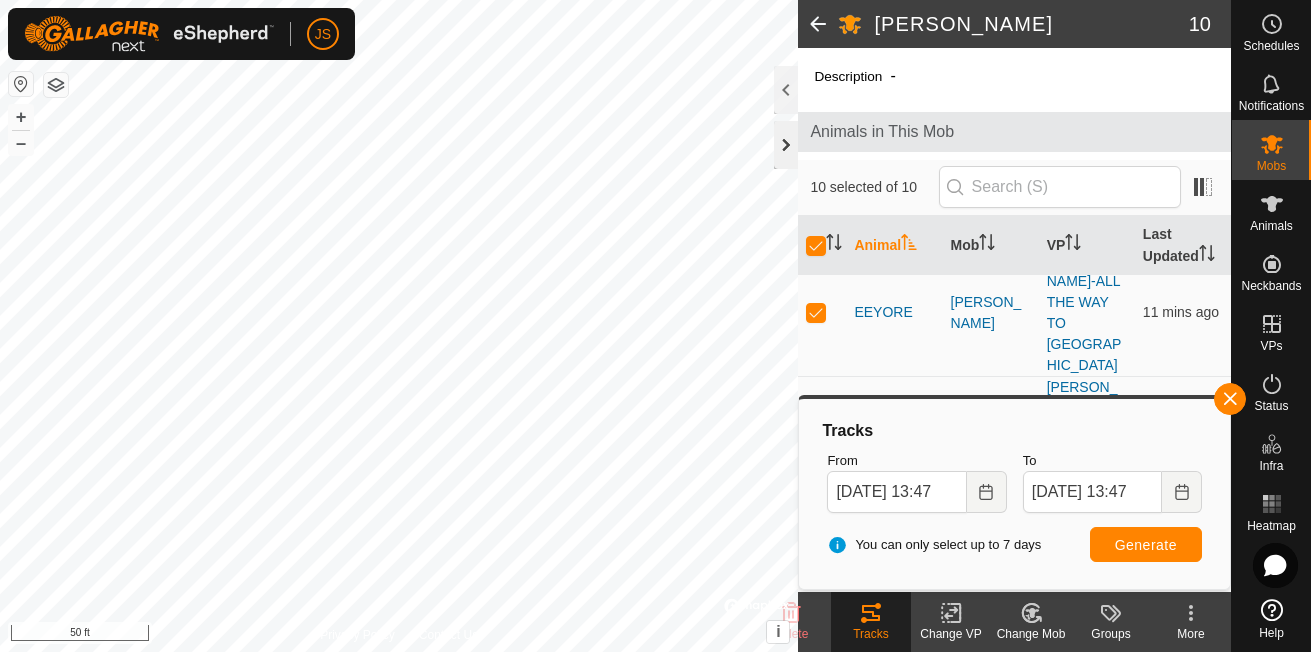 click 